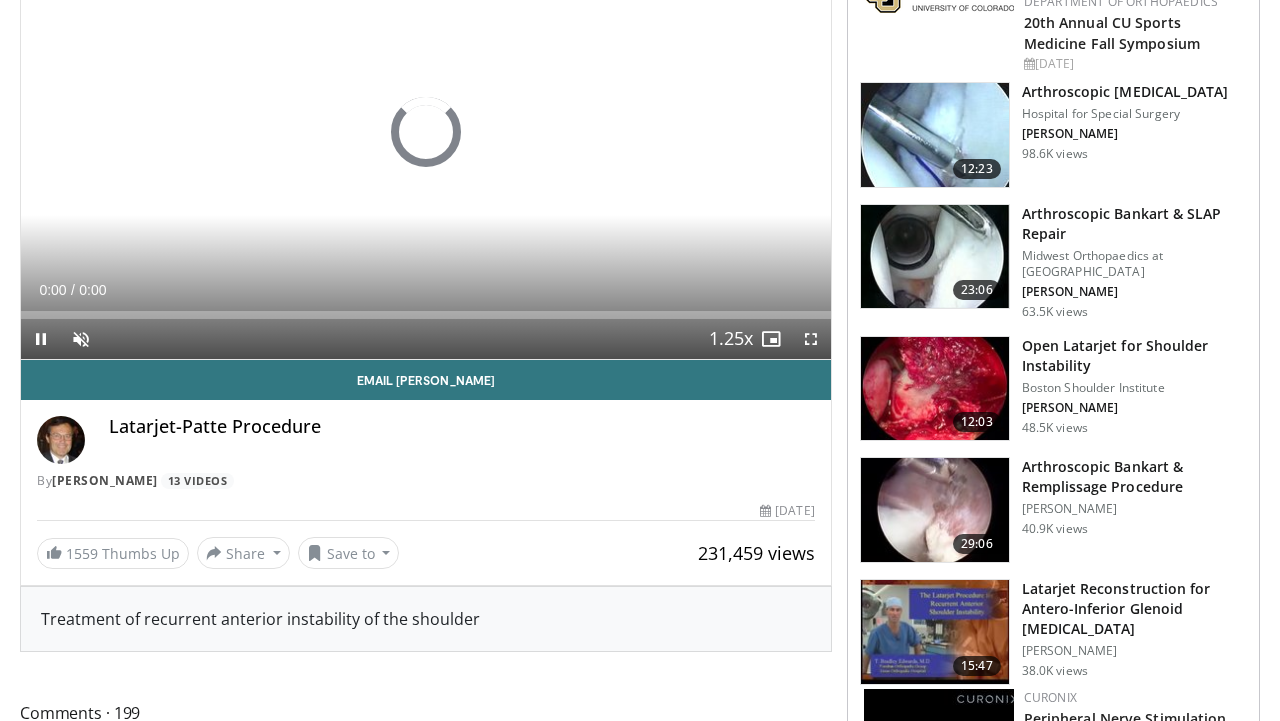 scroll, scrollTop: 69, scrollLeft: 0, axis: vertical 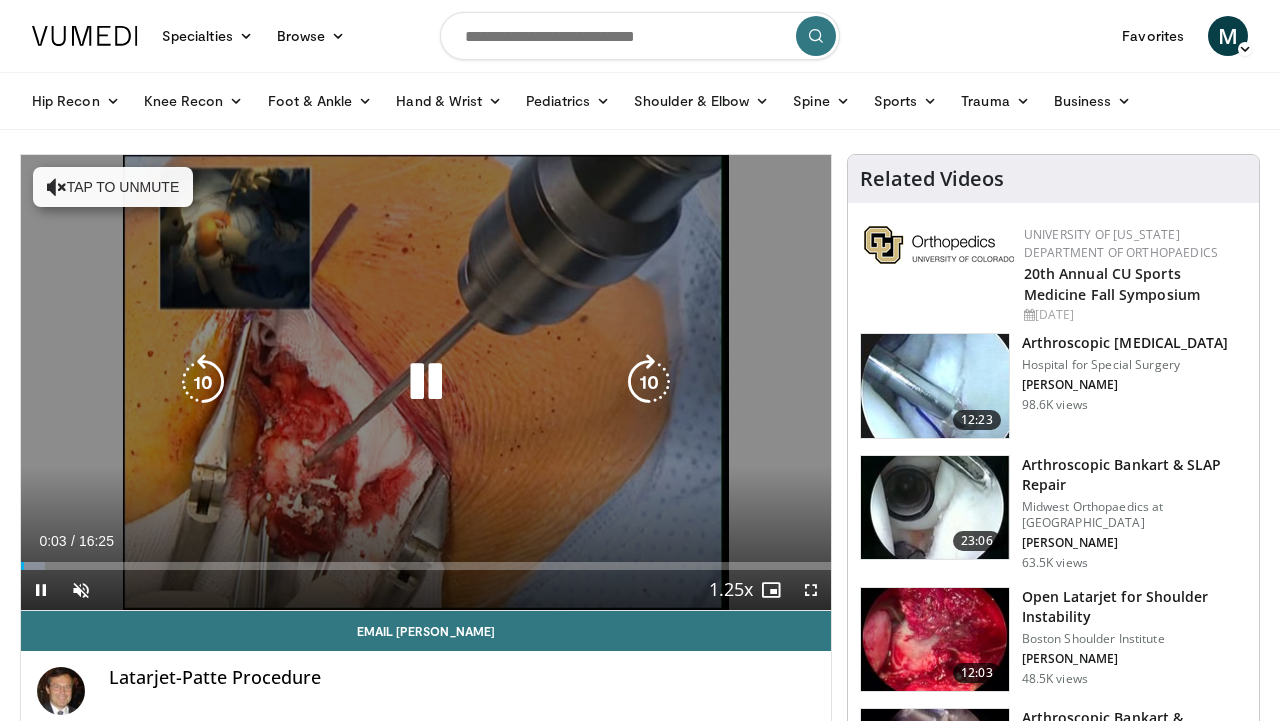 click on "Tap to unmute" at bounding box center [113, 187] 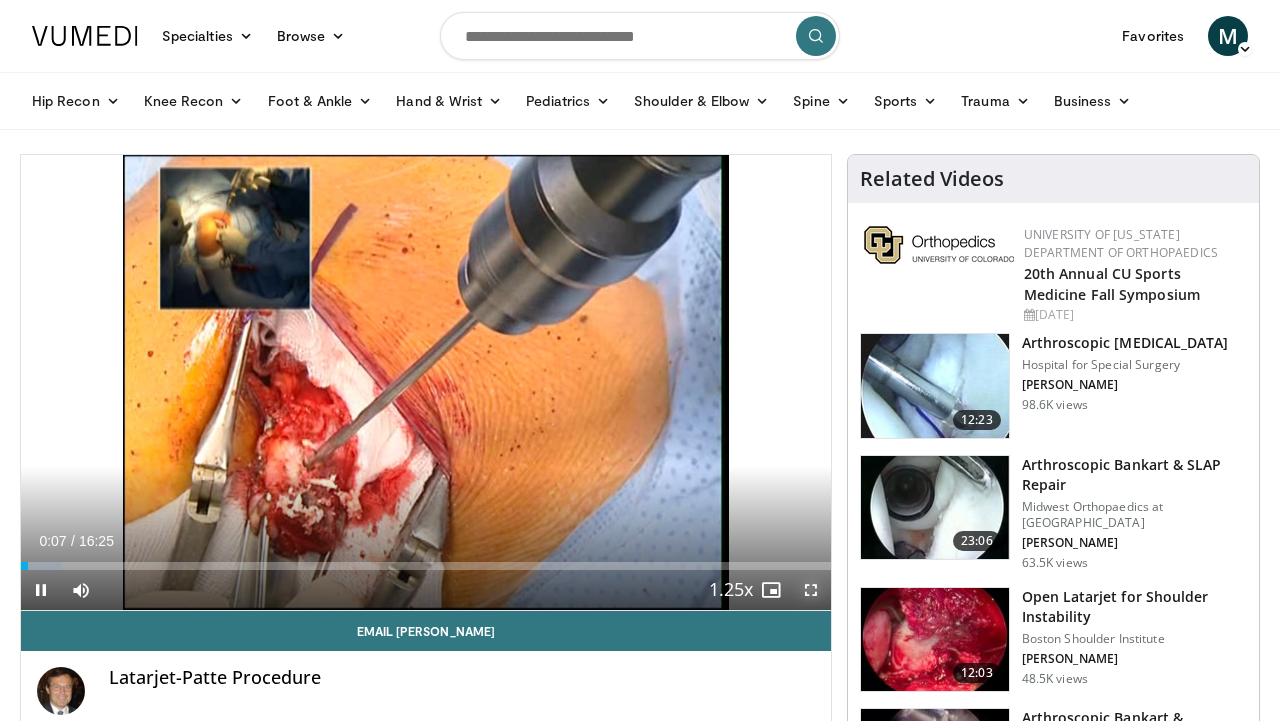 click at bounding box center (811, 590) 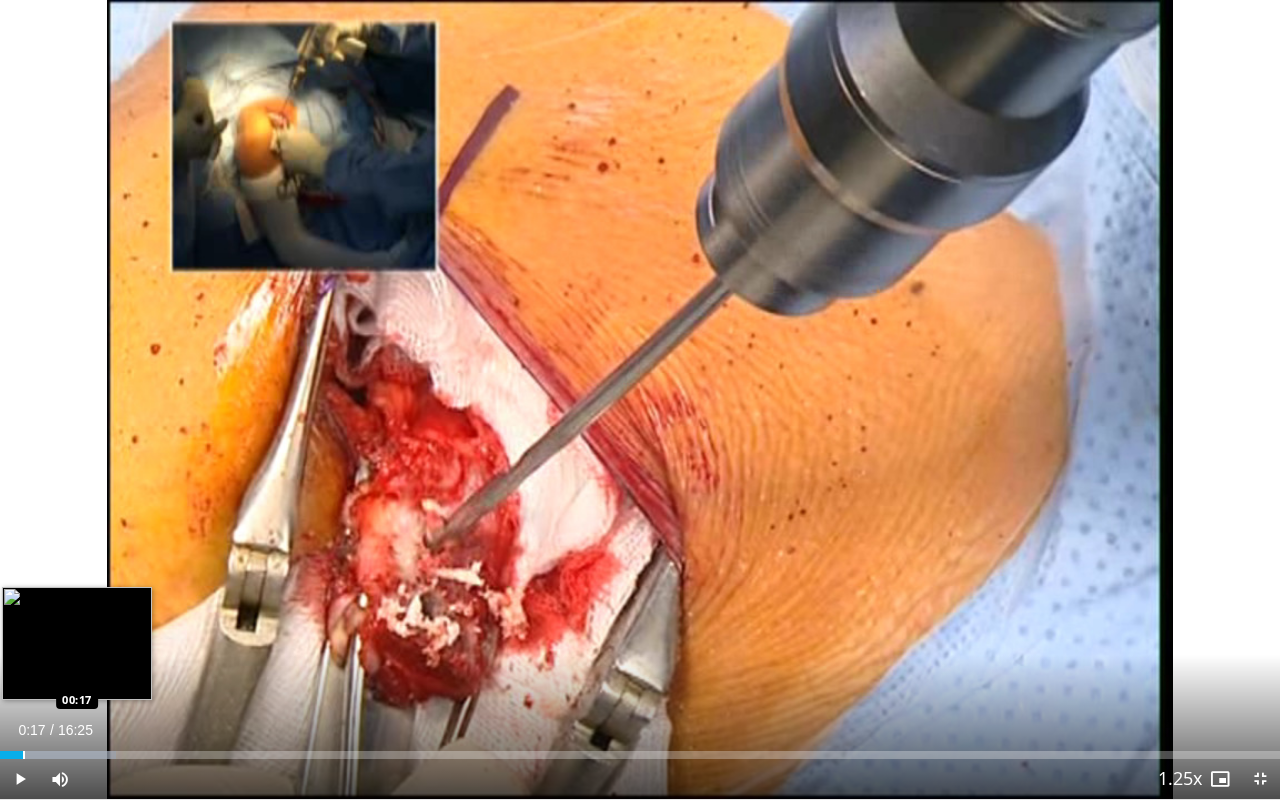 click at bounding box center [24, 755] 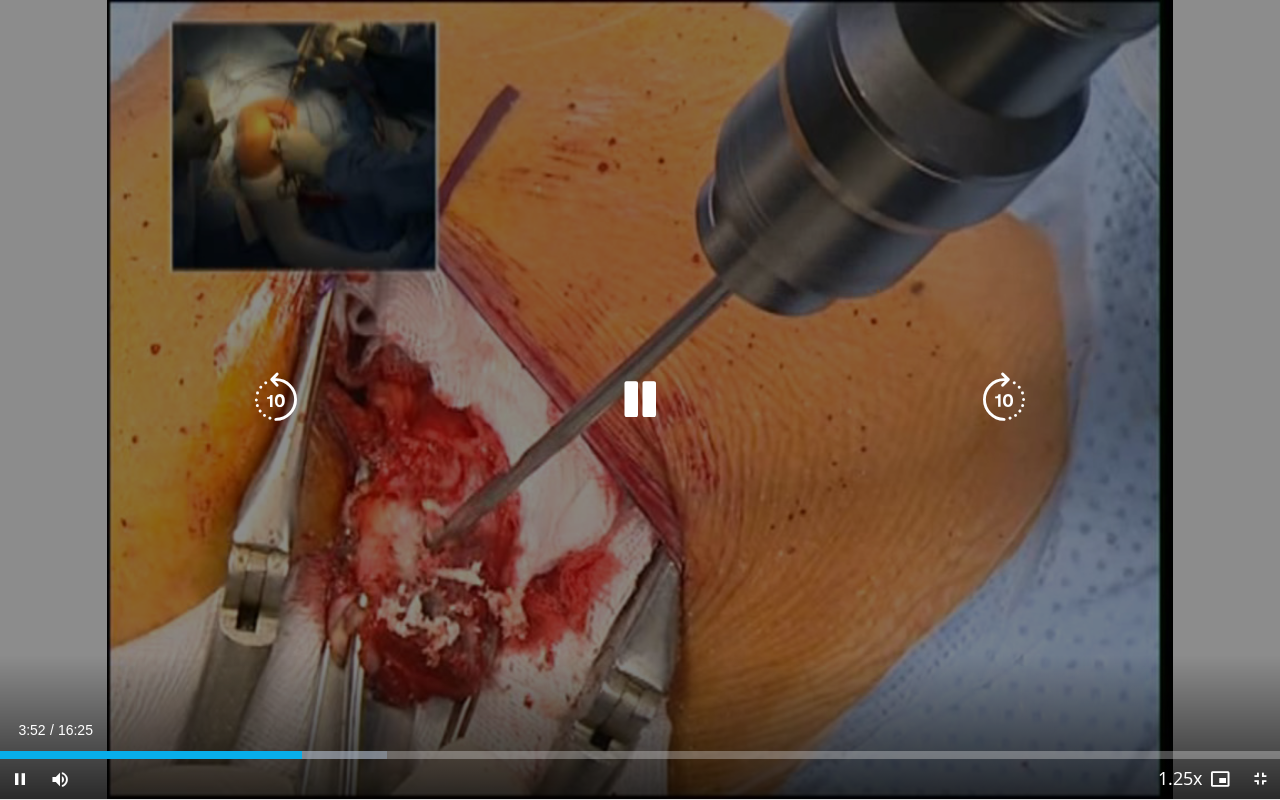 click on "10 seconds
Tap to unmute" at bounding box center (640, 399) 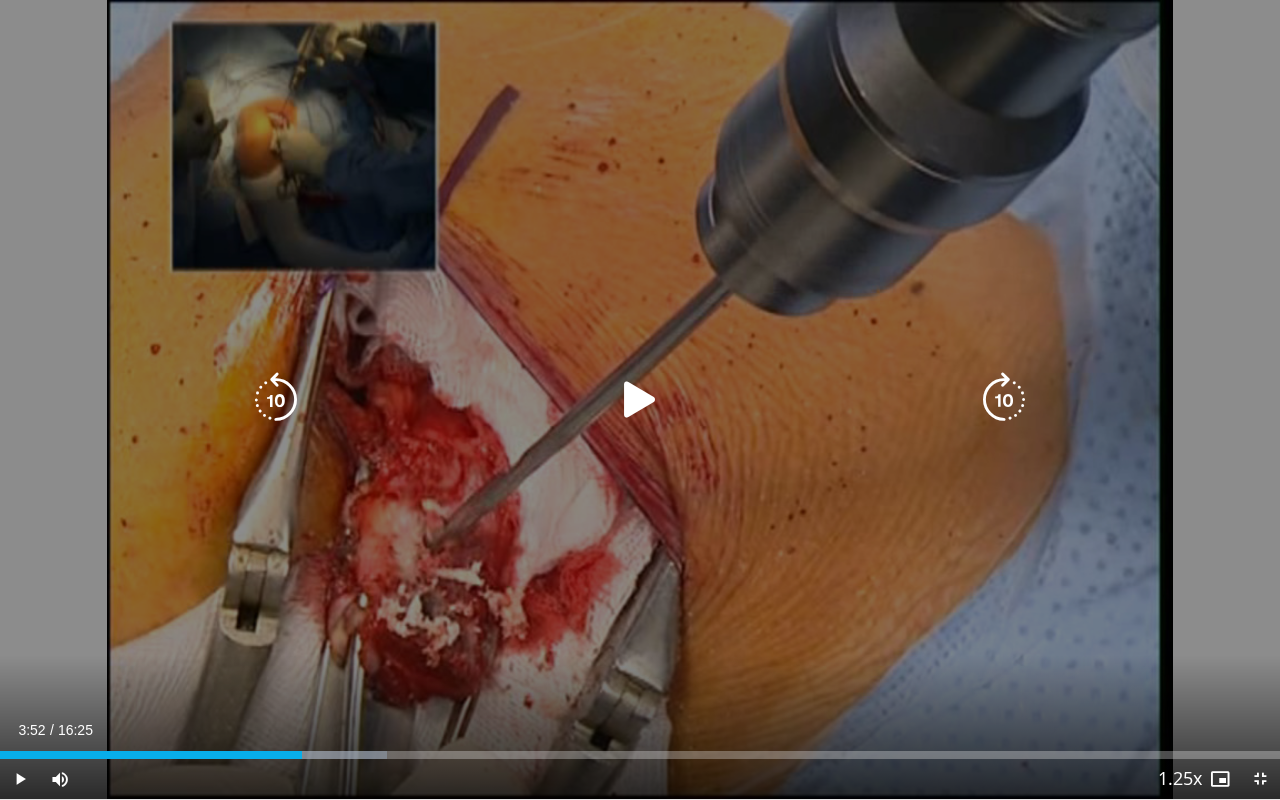 click at bounding box center (640, 400) 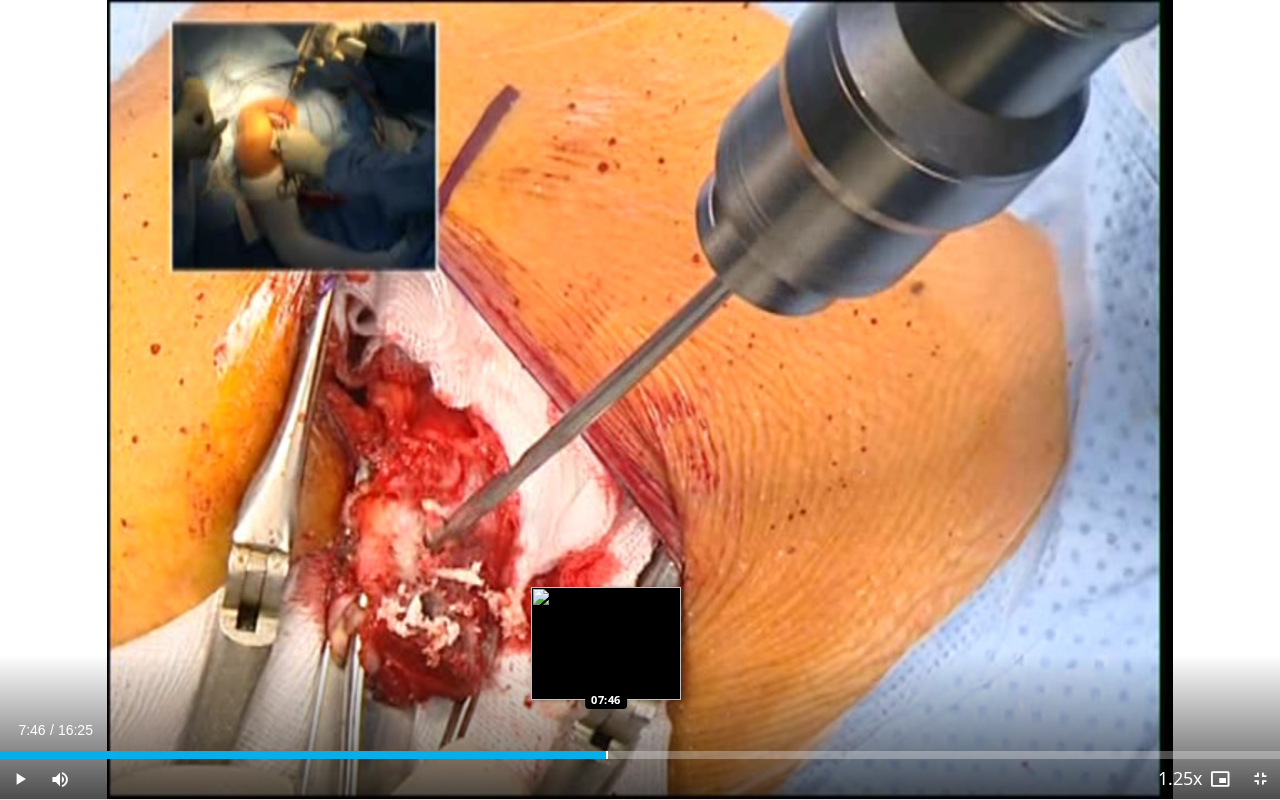 click at bounding box center (607, 755) 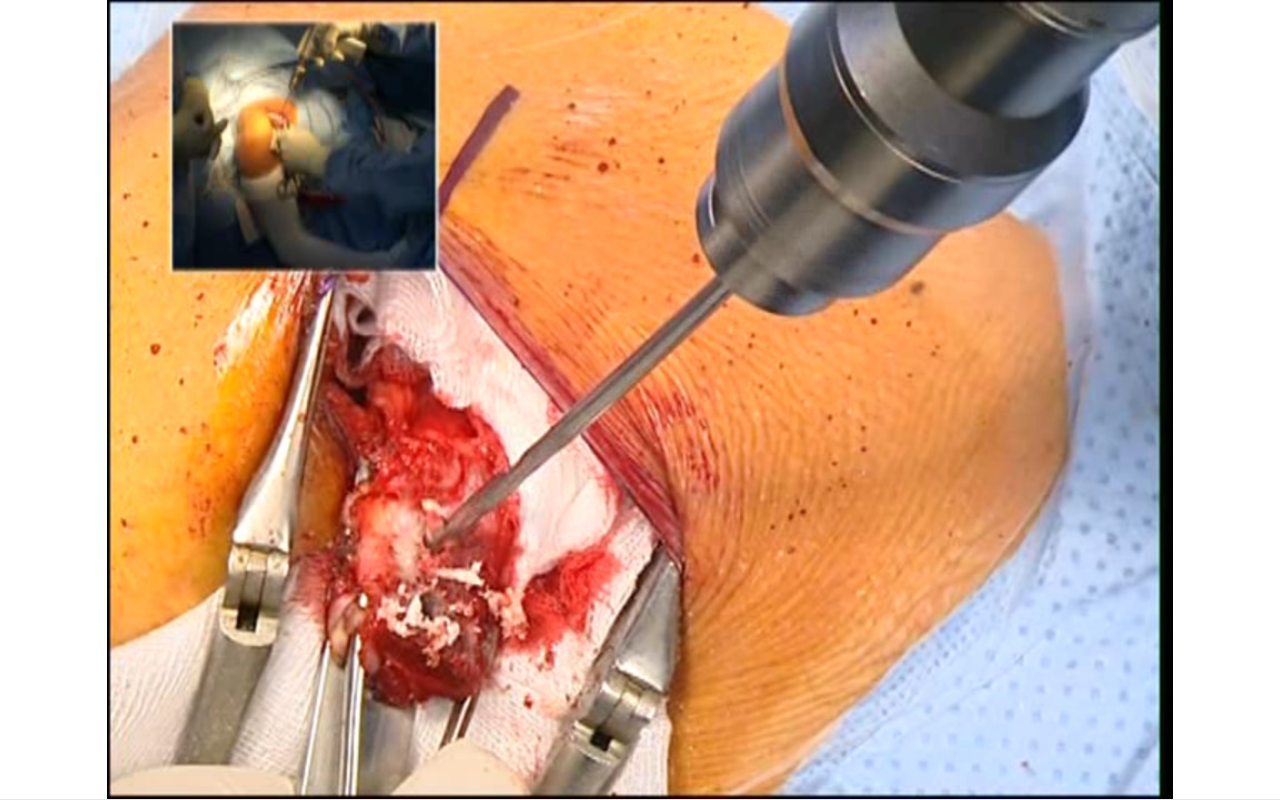 type 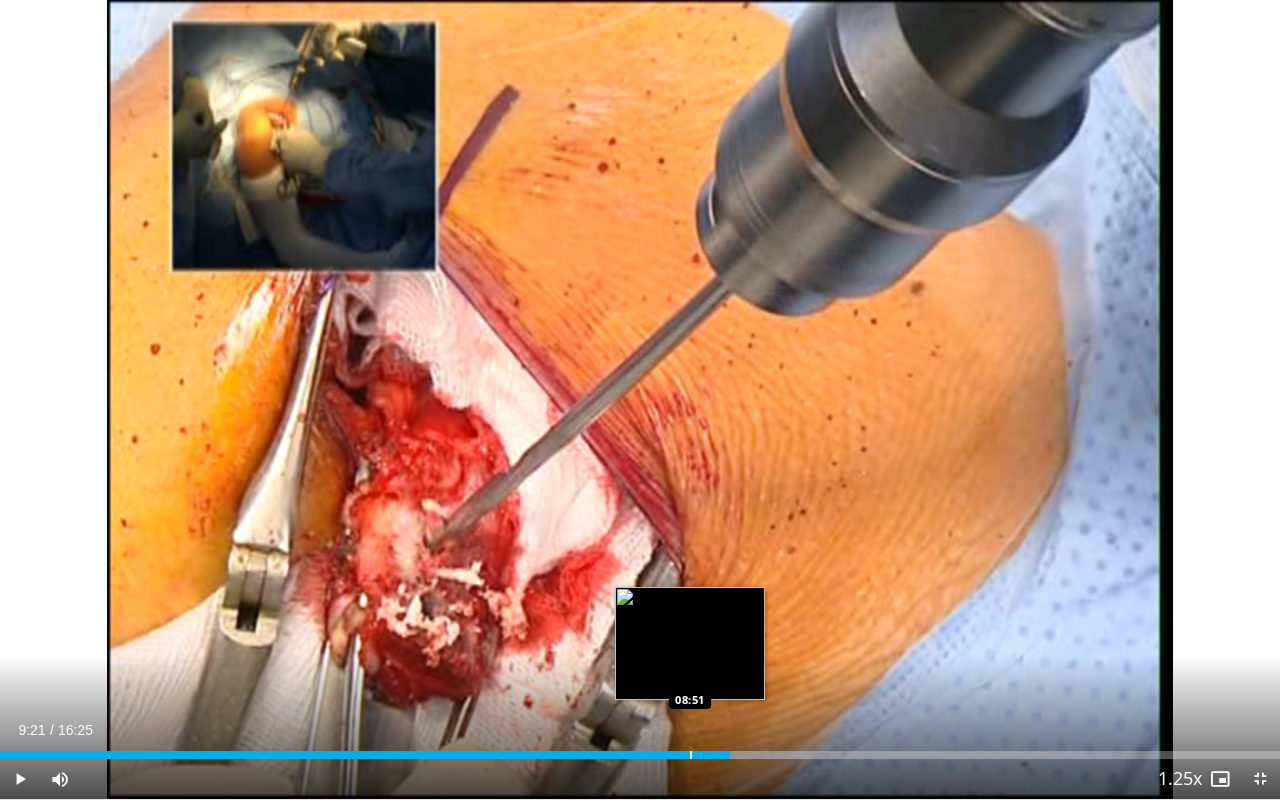 click on "Loaded :  63.43% 09:21 08:51" at bounding box center [640, 749] 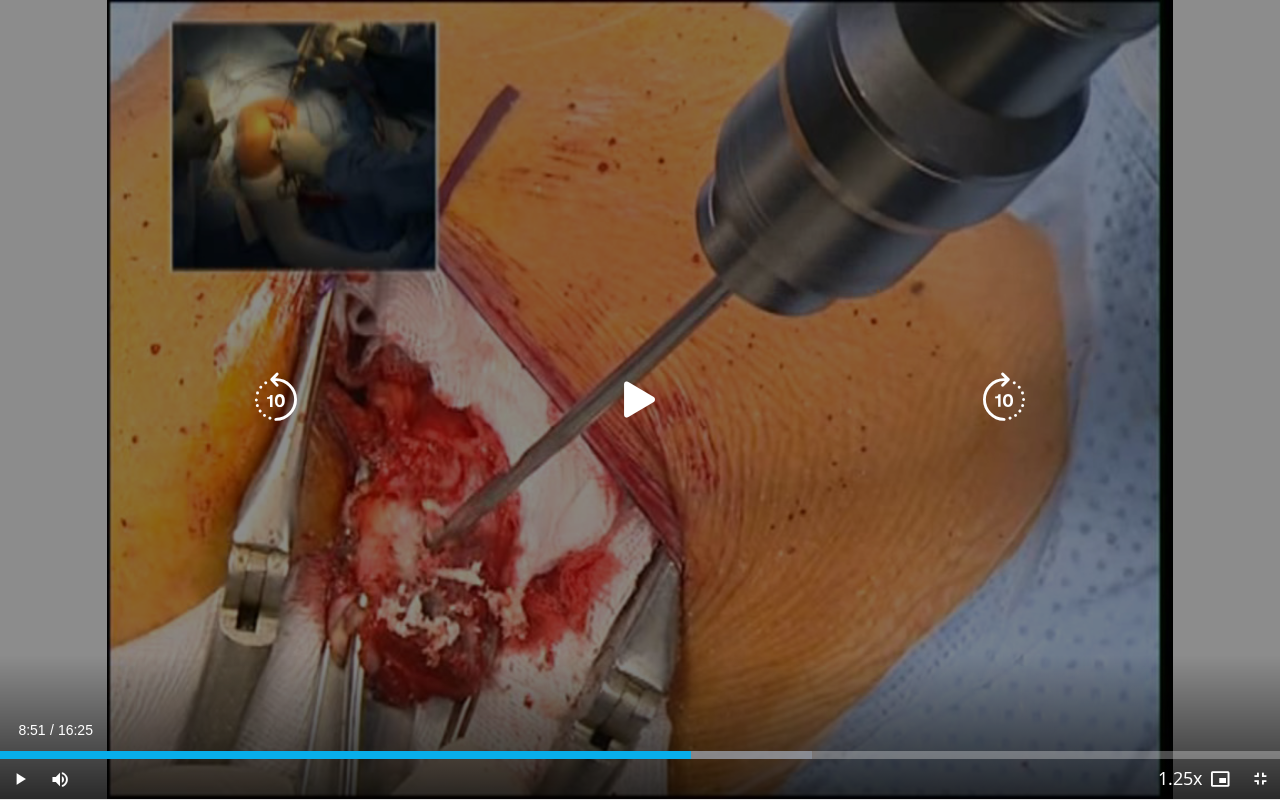click at bounding box center [640, 400] 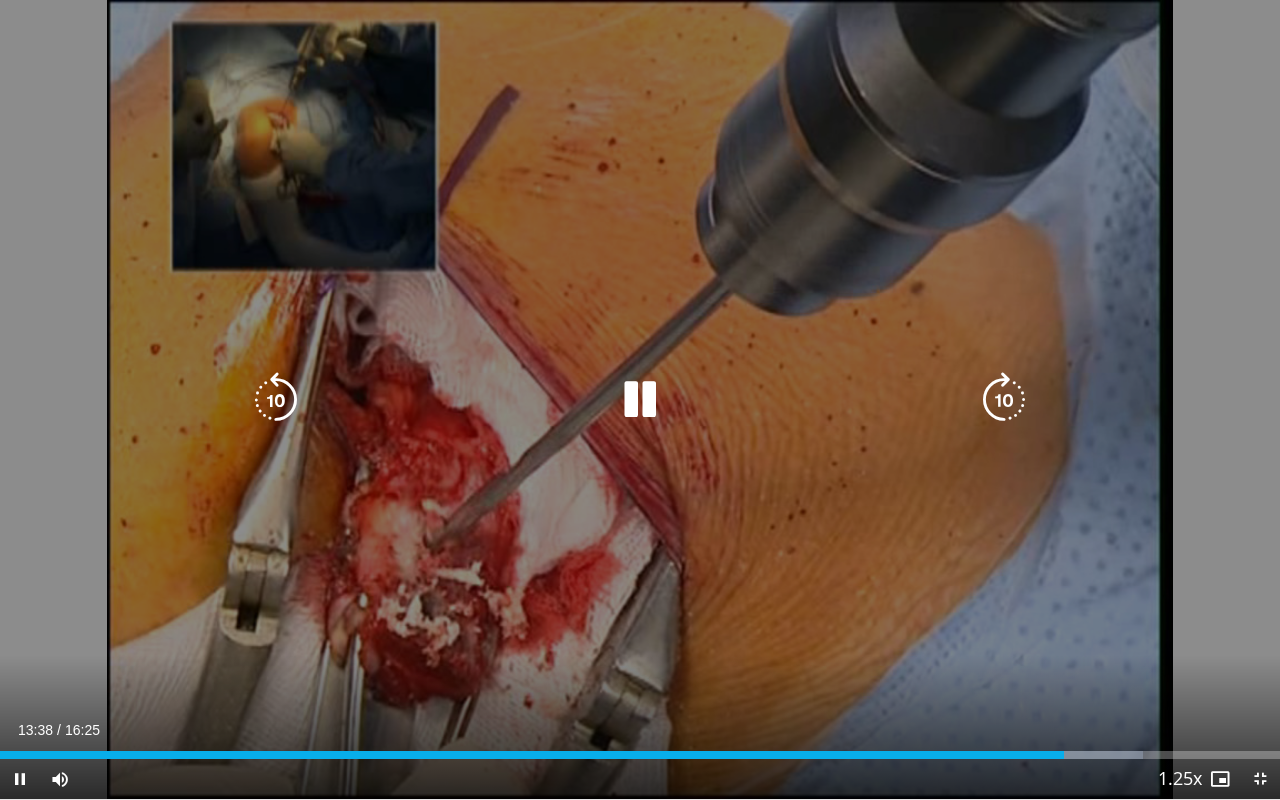 click on "10 seconds
Tap to unmute" at bounding box center (640, 399) 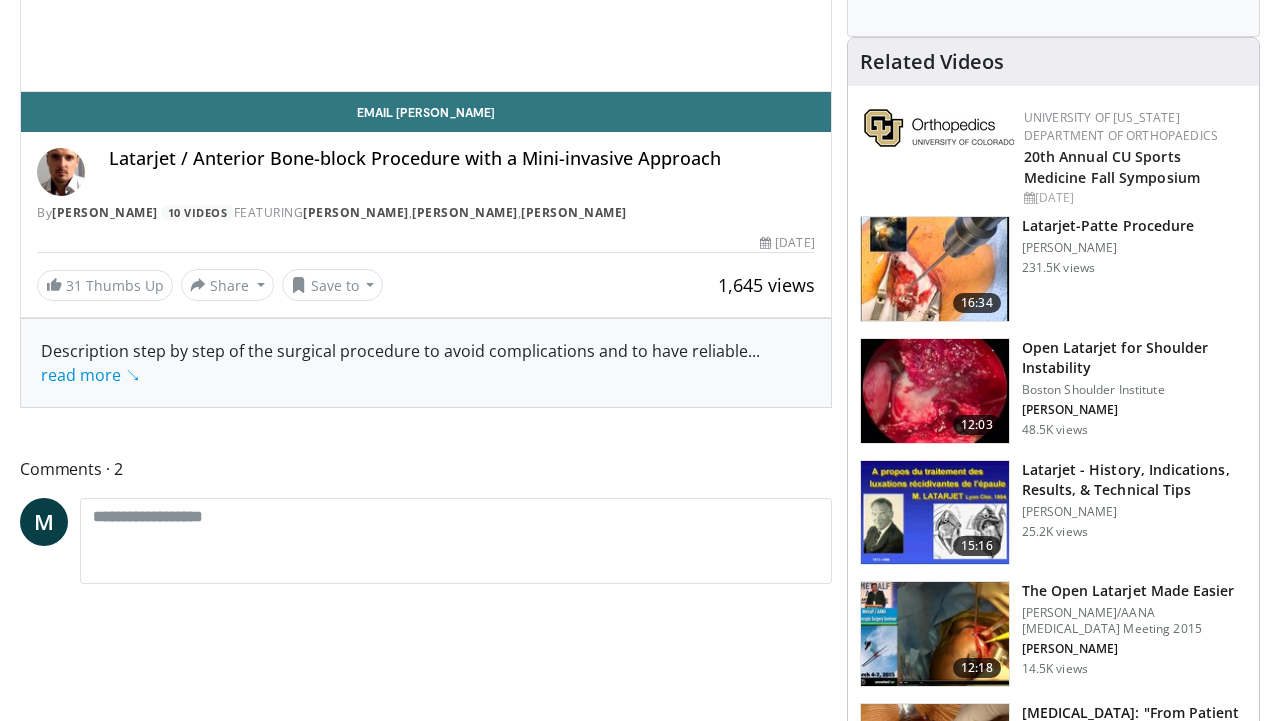 scroll, scrollTop: 975, scrollLeft: 0, axis: vertical 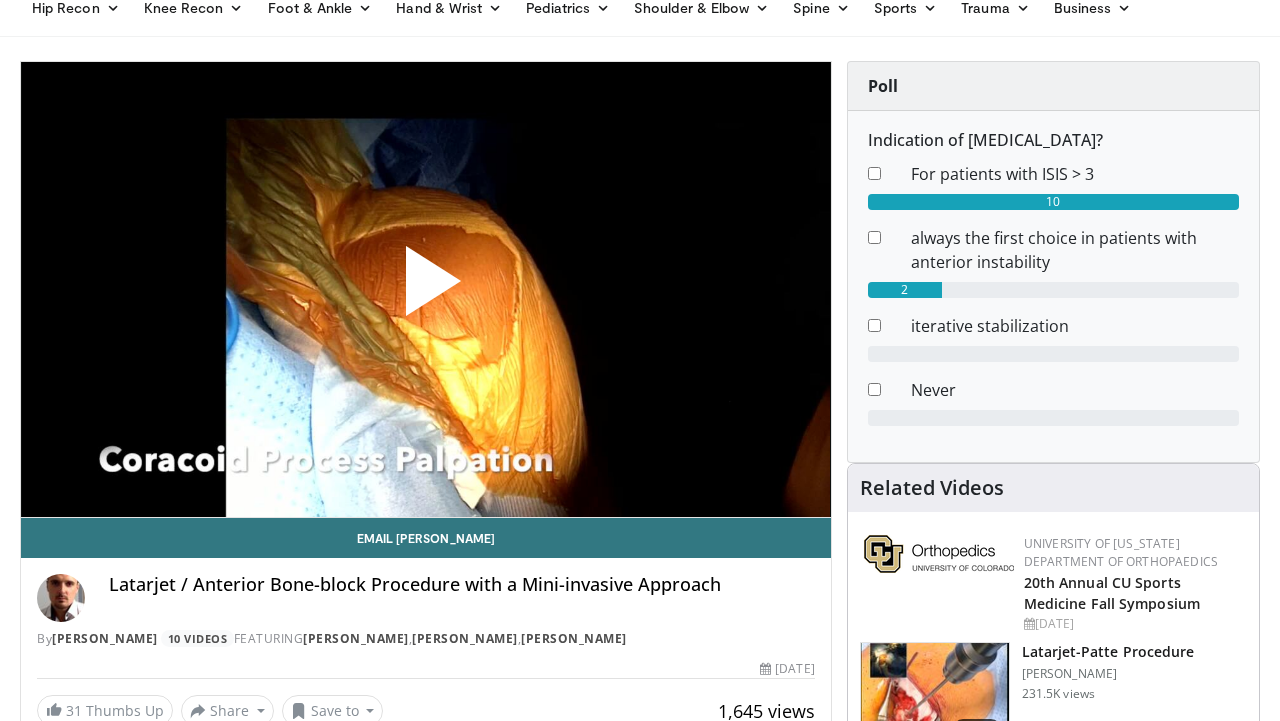 click at bounding box center (426, 289) 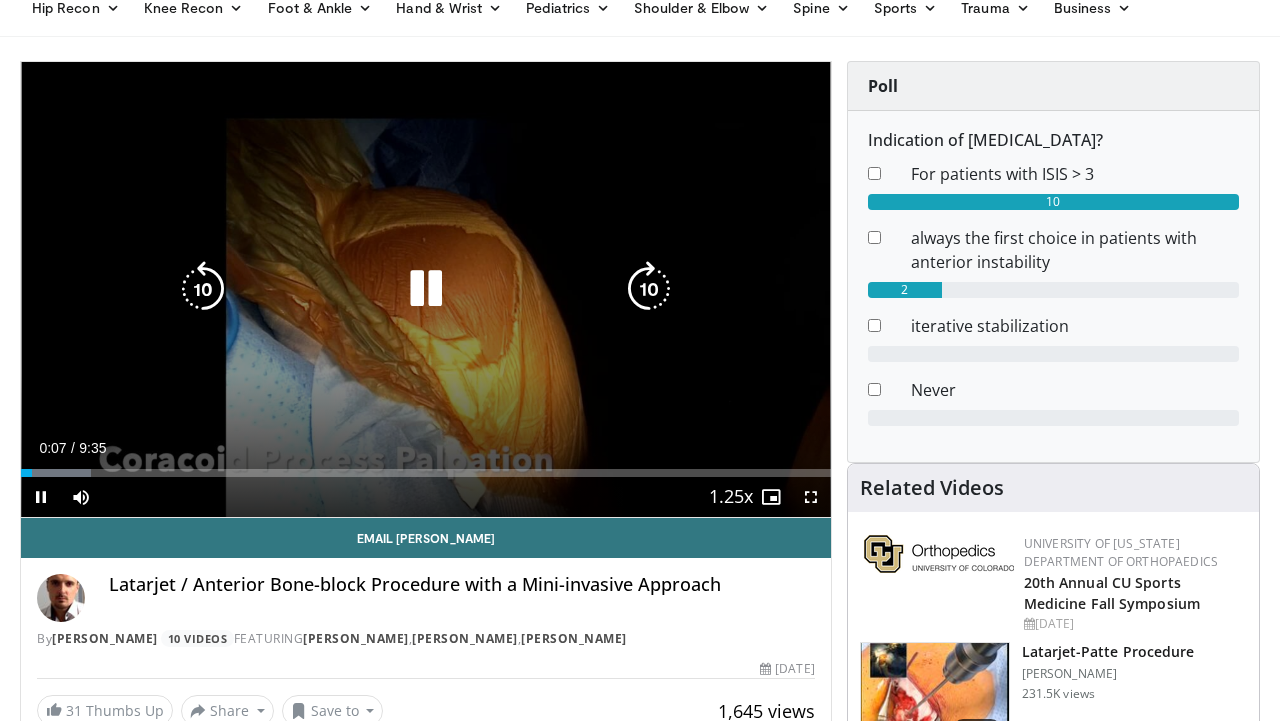 click at bounding box center (426, 289) 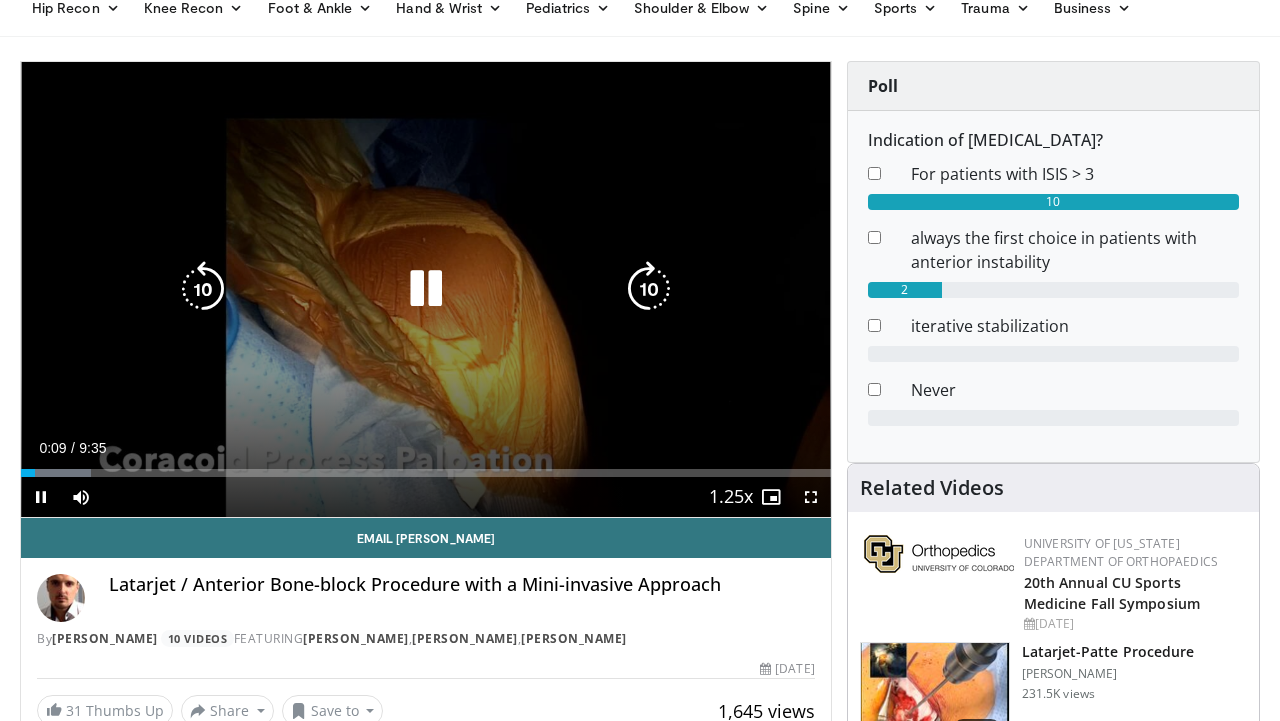 scroll, scrollTop: 115, scrollLeft: 0, axis: vertical 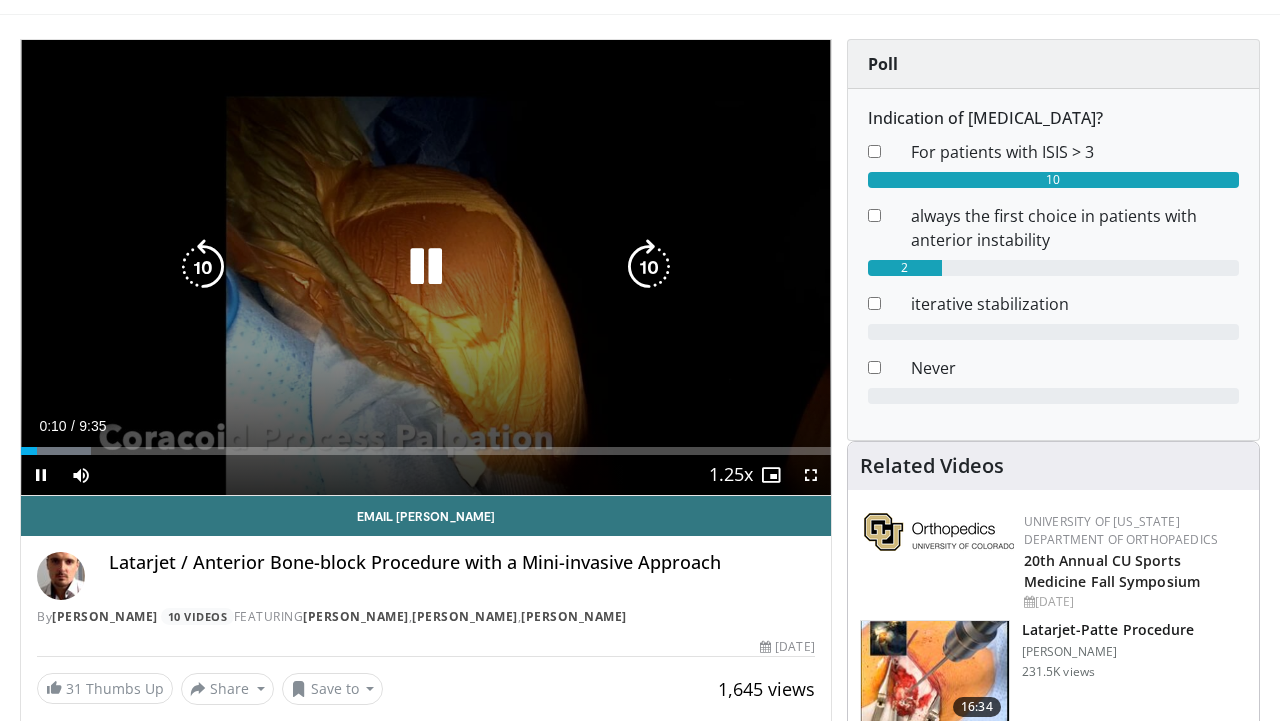click at bounding box center [426, 267] 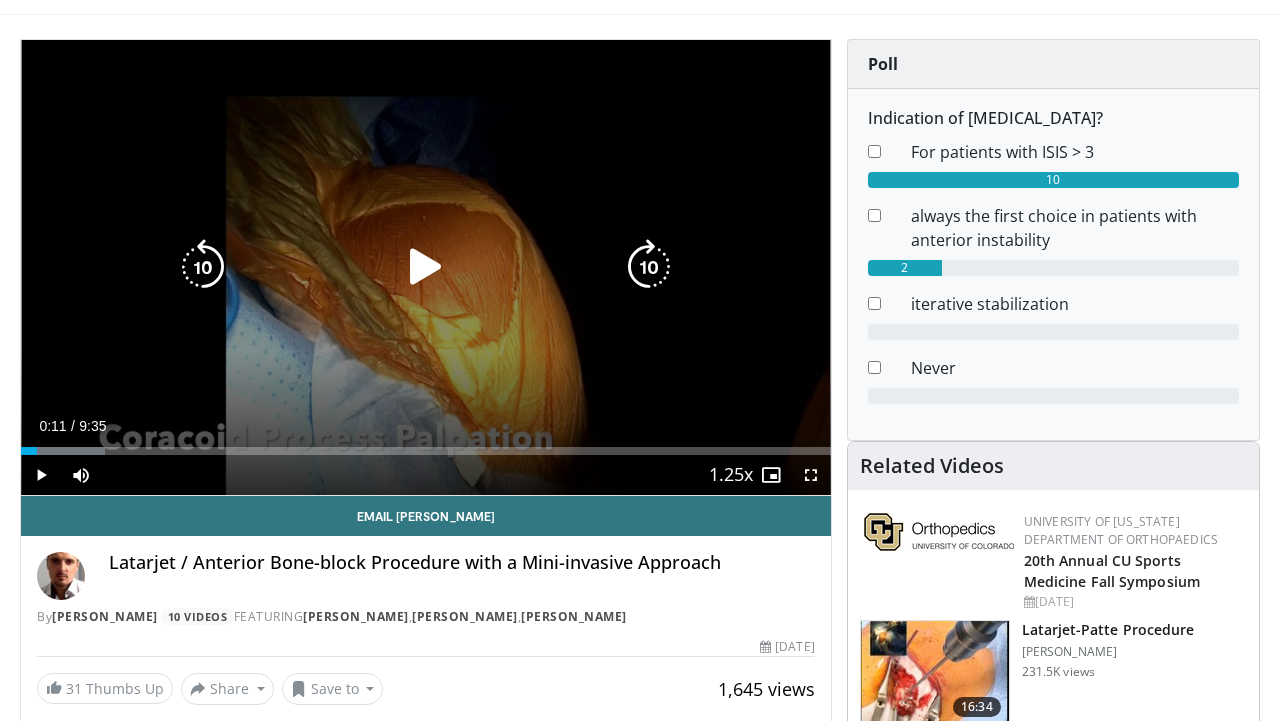 click at bounding box center (426, 267) 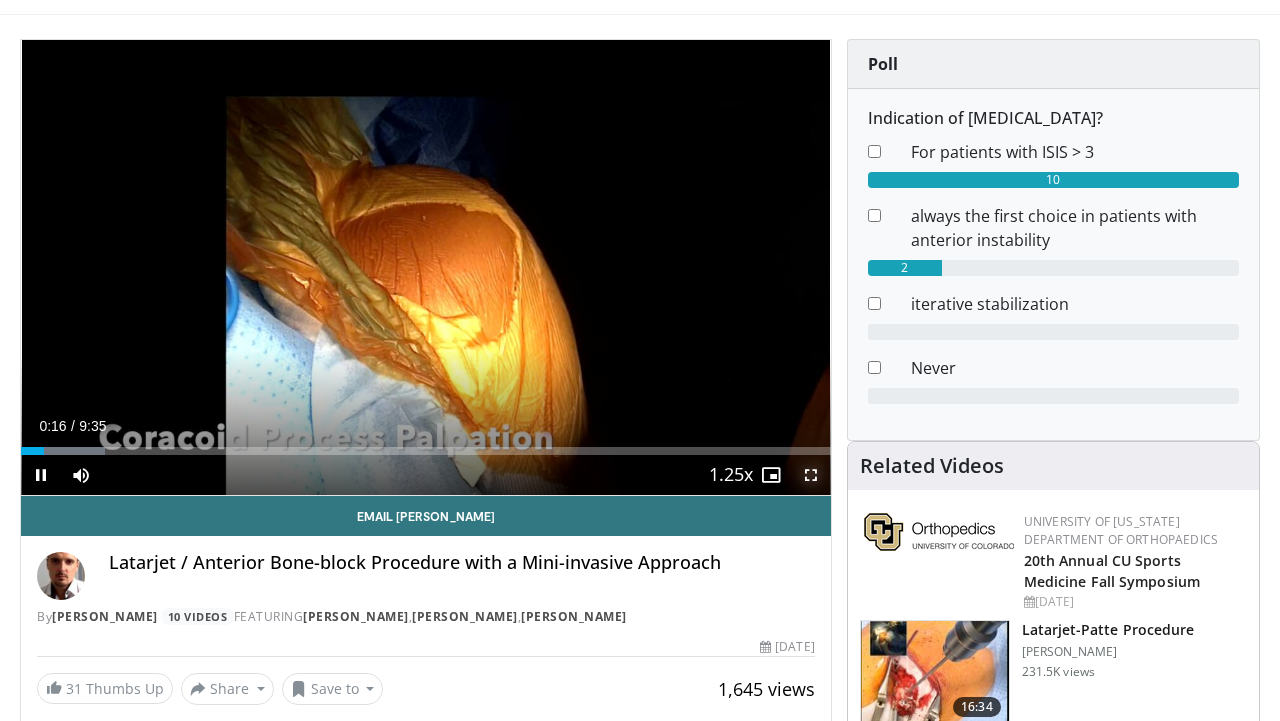click at bounding box center (811, 475) 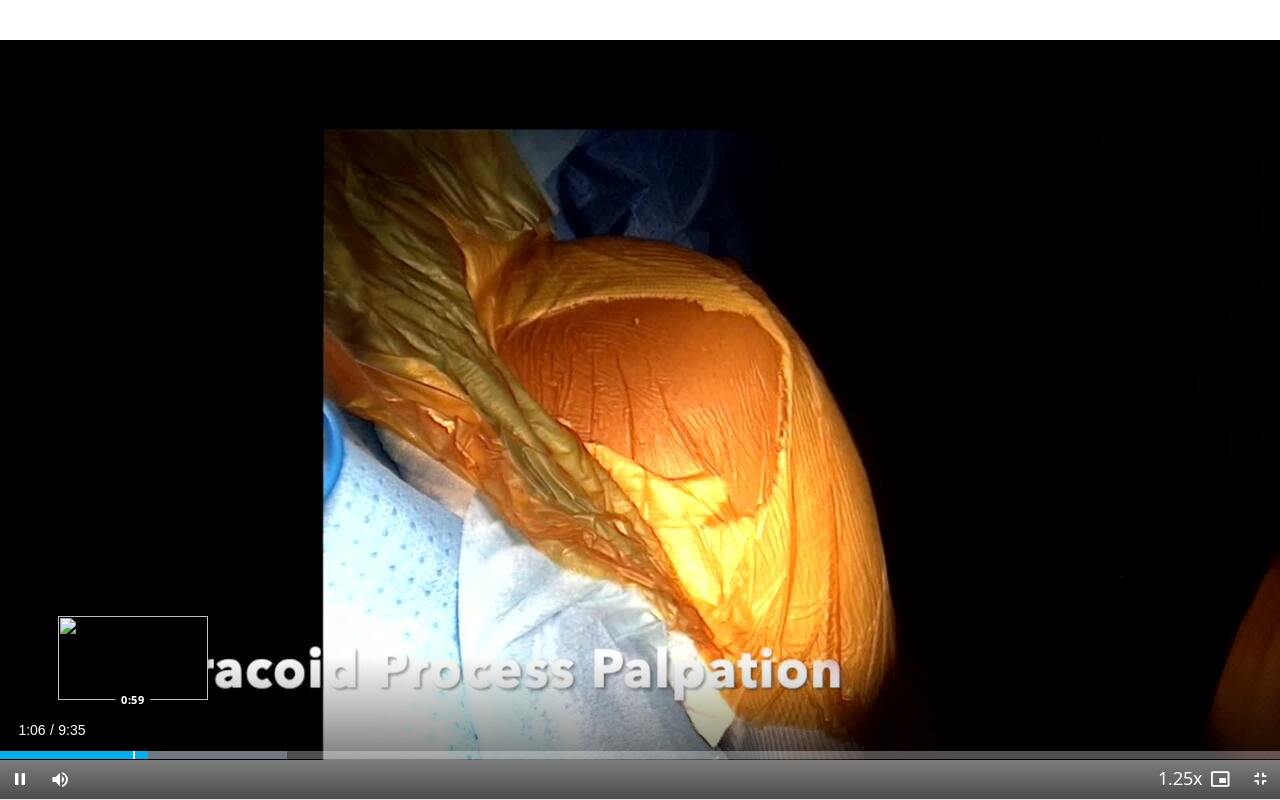 click at bounding box center [134, 755] 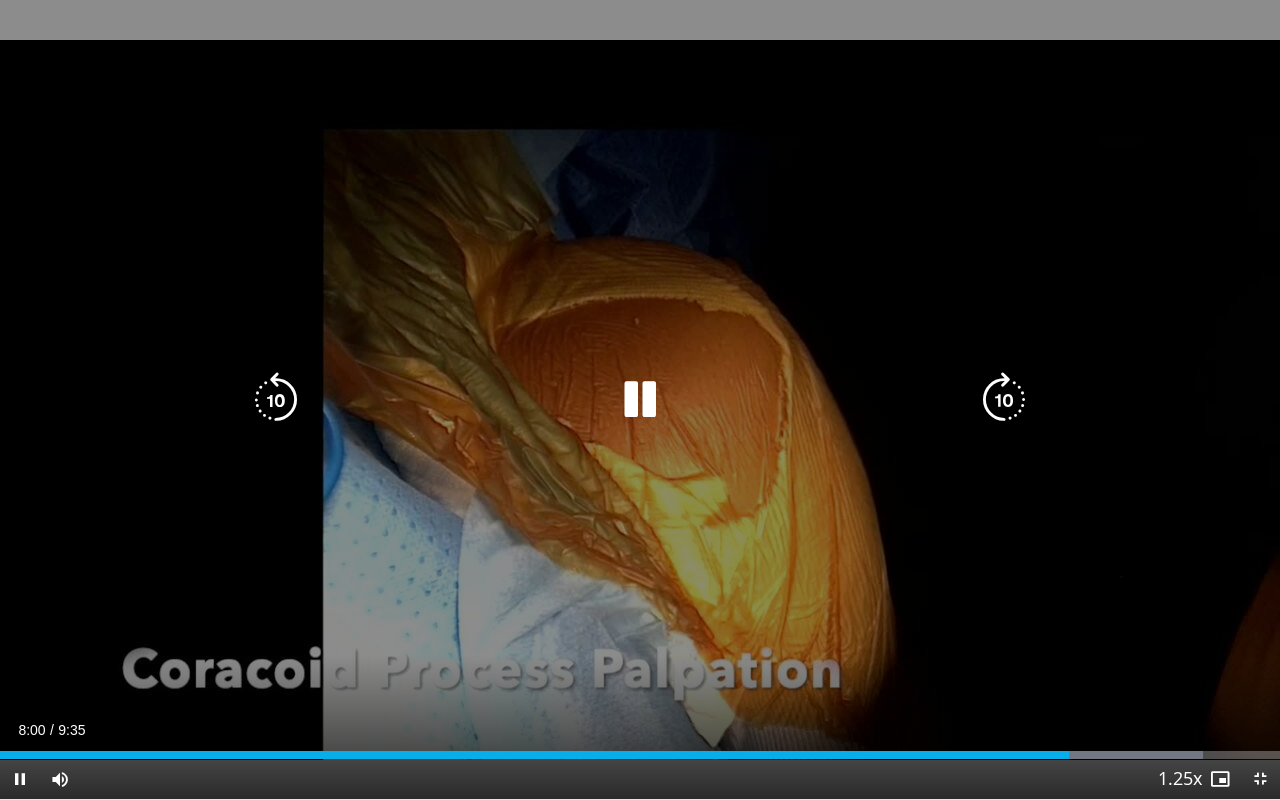 click on "10 seconds
Tap to unmute" at bounding box center [640, 399] 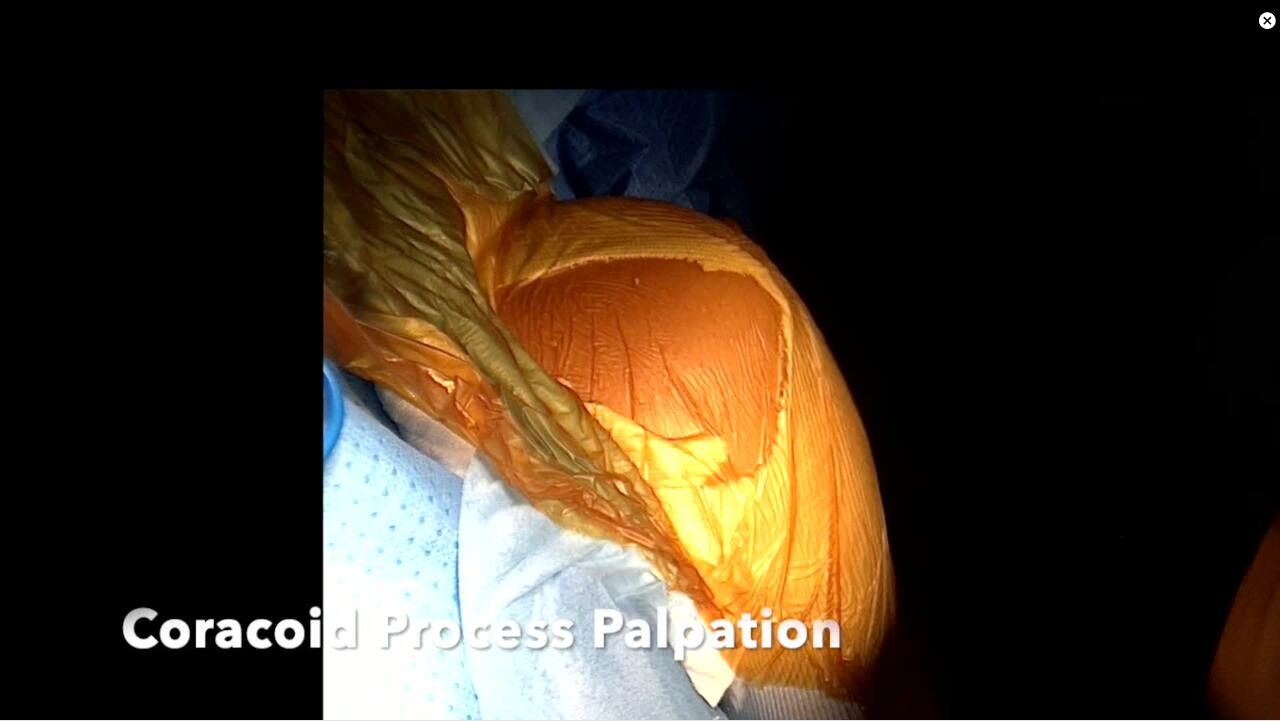 scroll, scrollTop: 661, scrollLeft: 0, axis: vertical 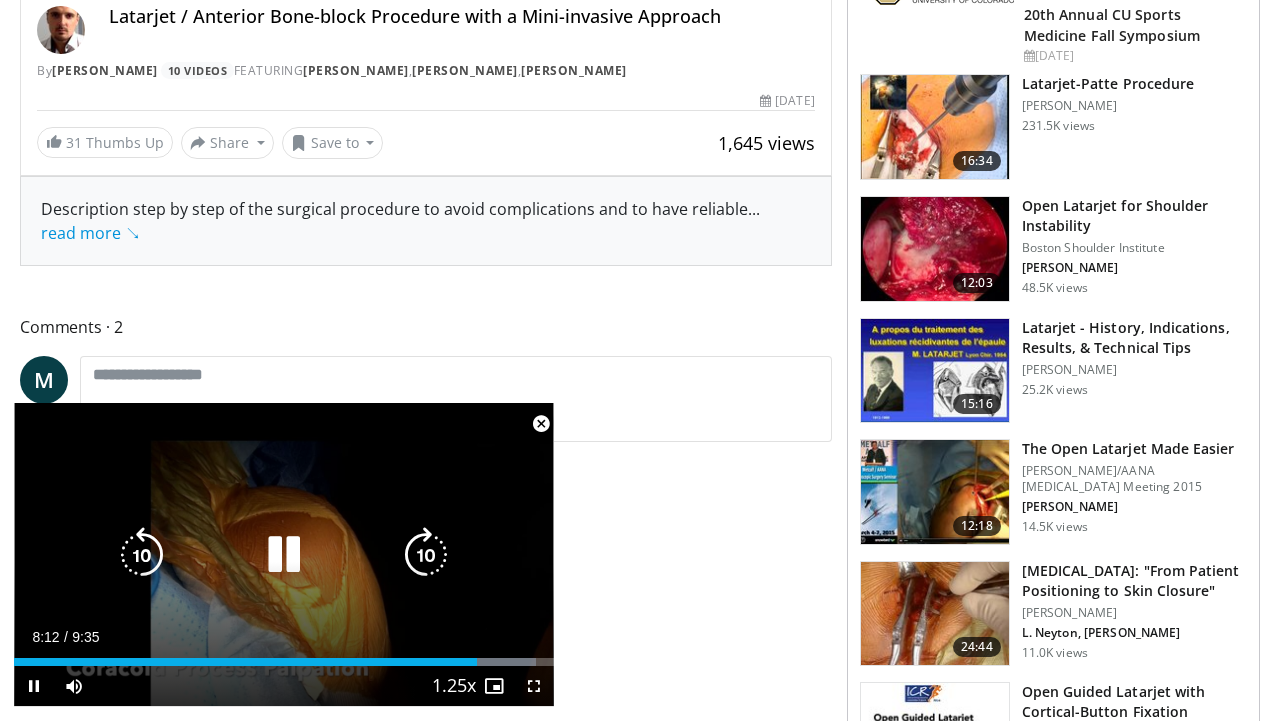 click at bounding box center (284, 555) 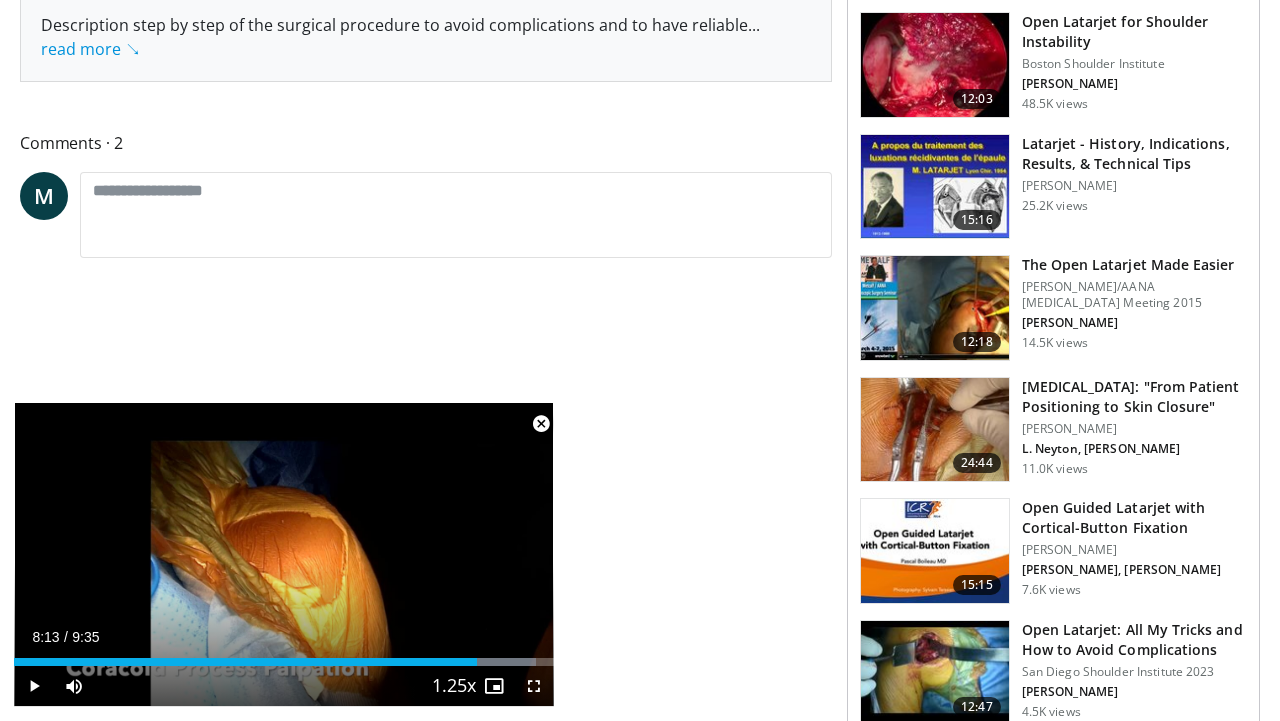 scroll, scrollTop: 856, scrollLeft: 0, axis: vertical 